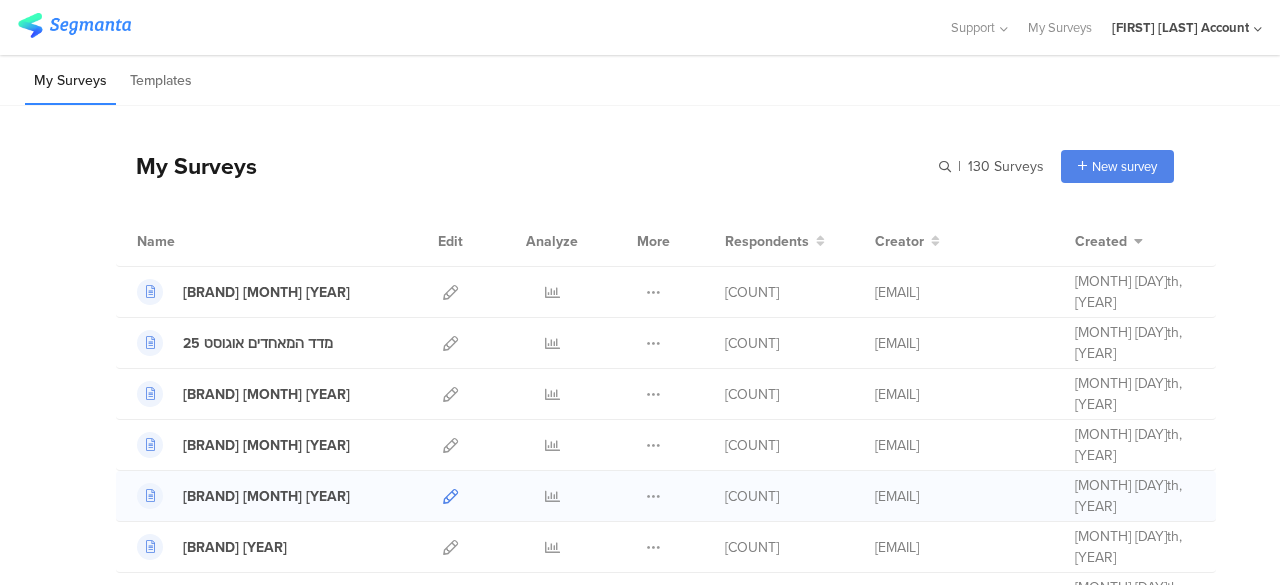 scroll, scrollTop: 0, scrollLeft: 0, axis: both 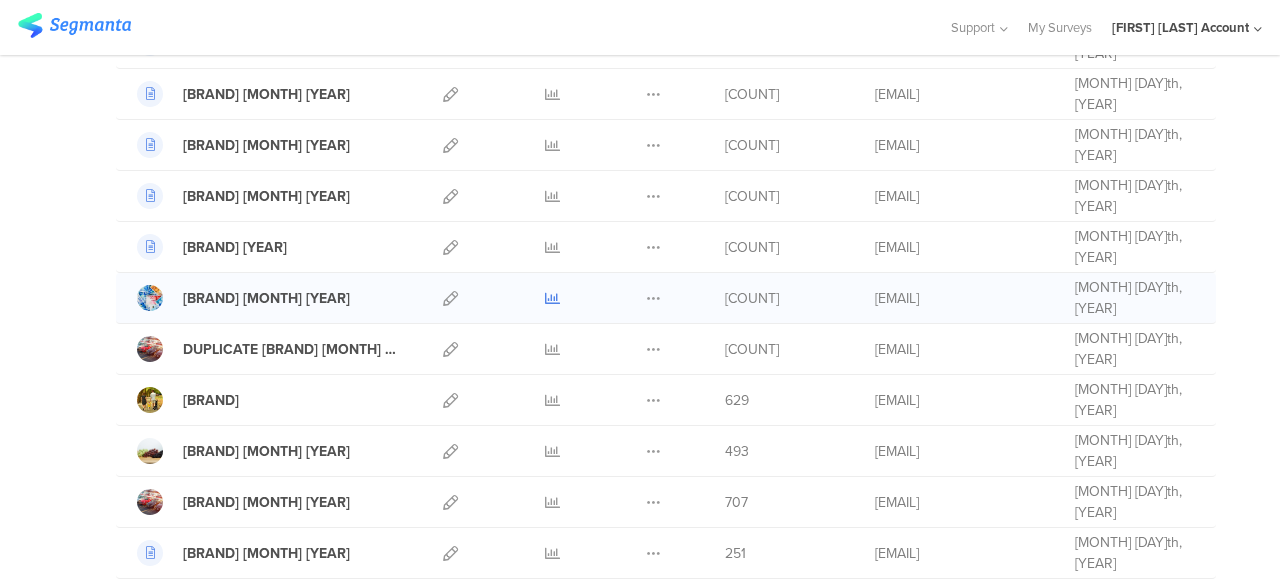 click at bounding box center [552, 298] 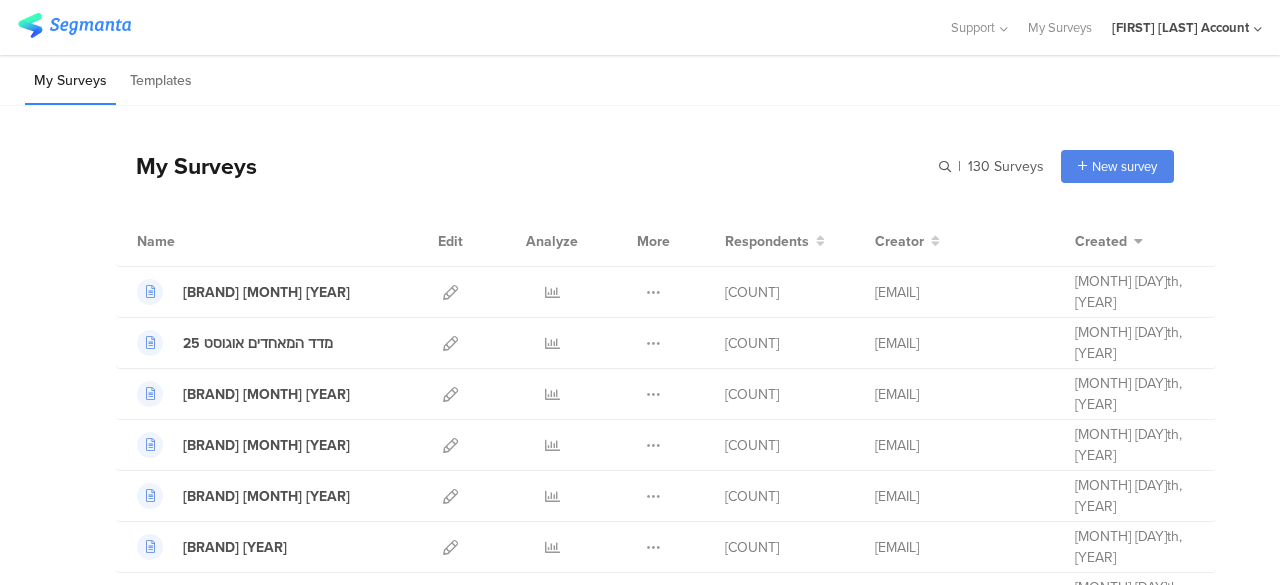 scroll, scrollTop: 200, scrollLeft: 0, axis: vertical 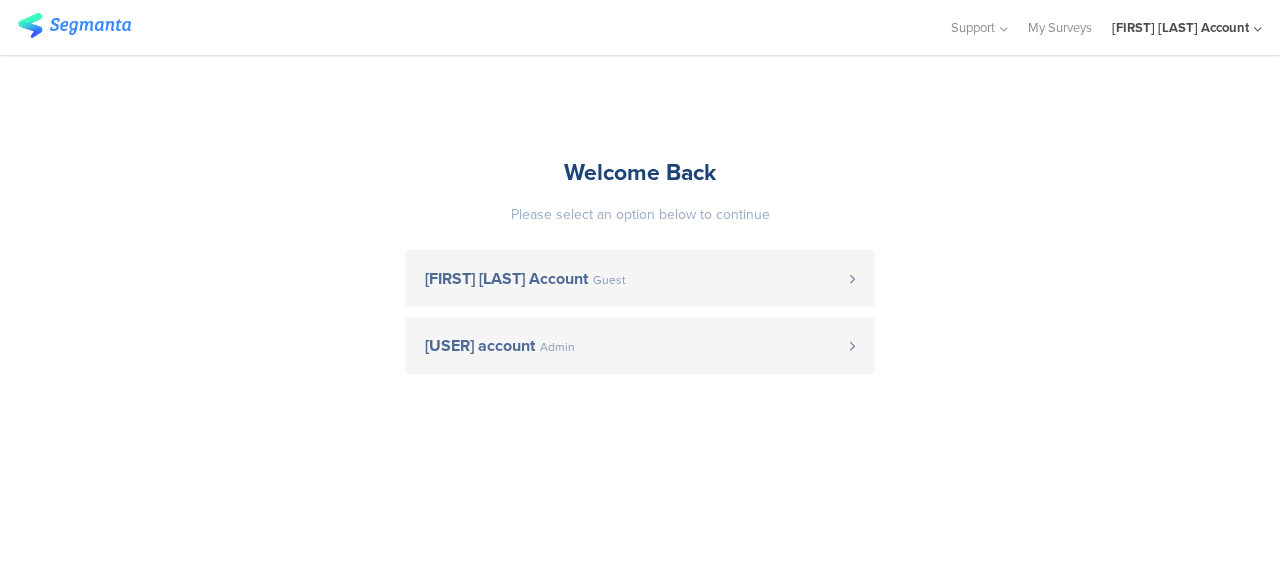 click on "odelya kalderon Account" 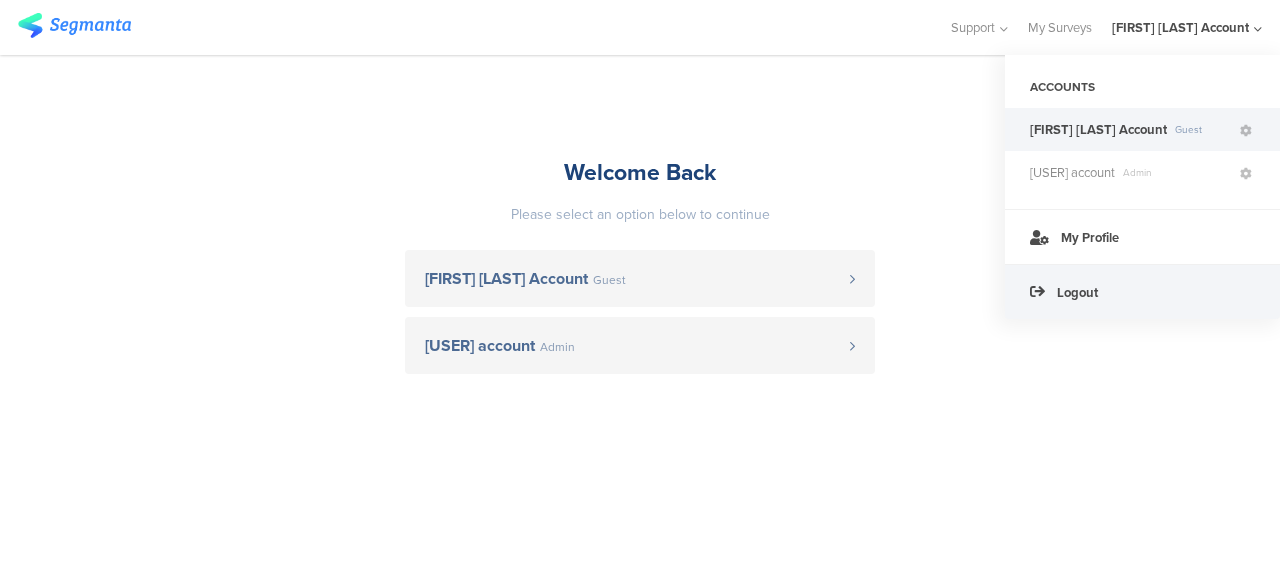 click on "Logout" 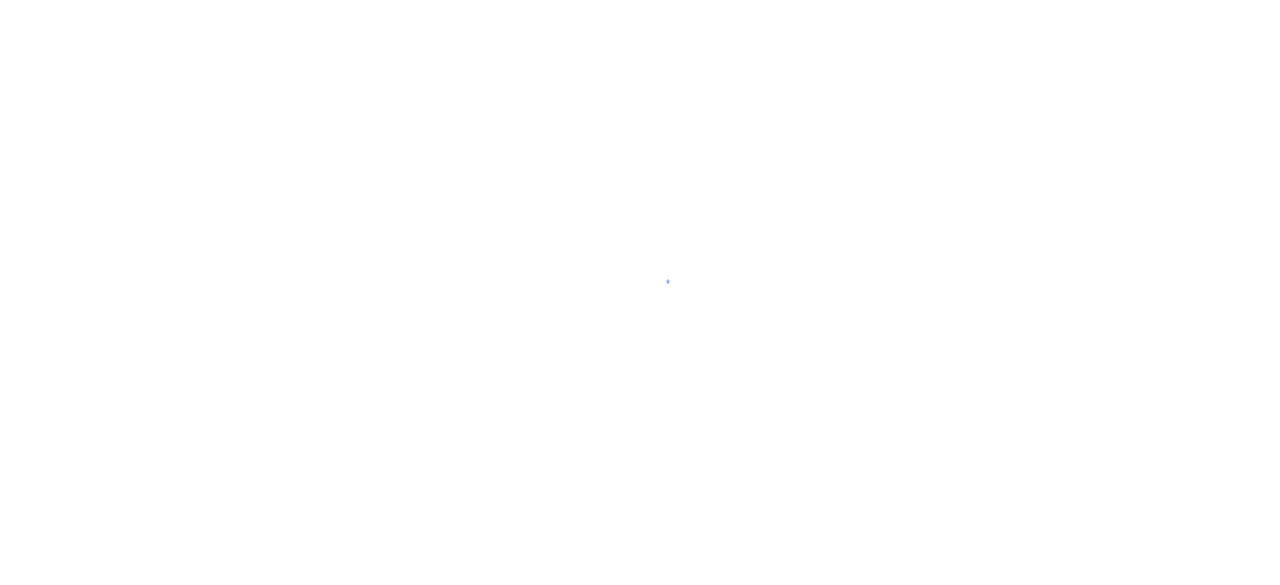 scroll, scrollTop: 0, scrollLeft: 0, axis: both 